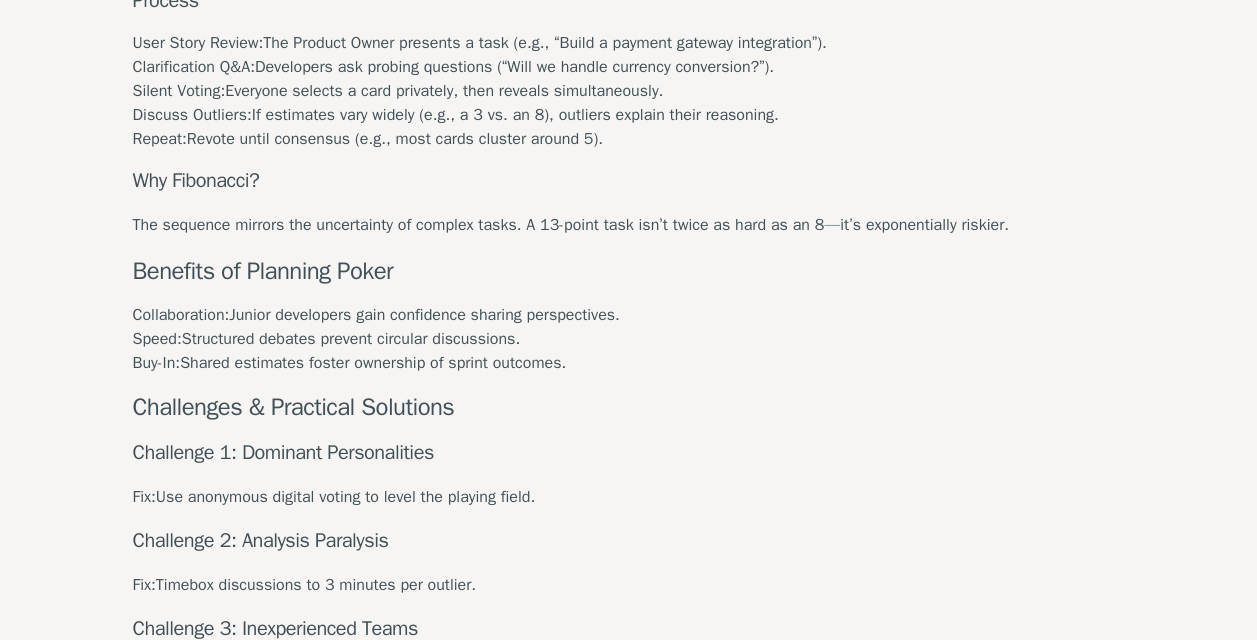scroll, scrollTop: 936, scrollLeft: 0, axis: vertical 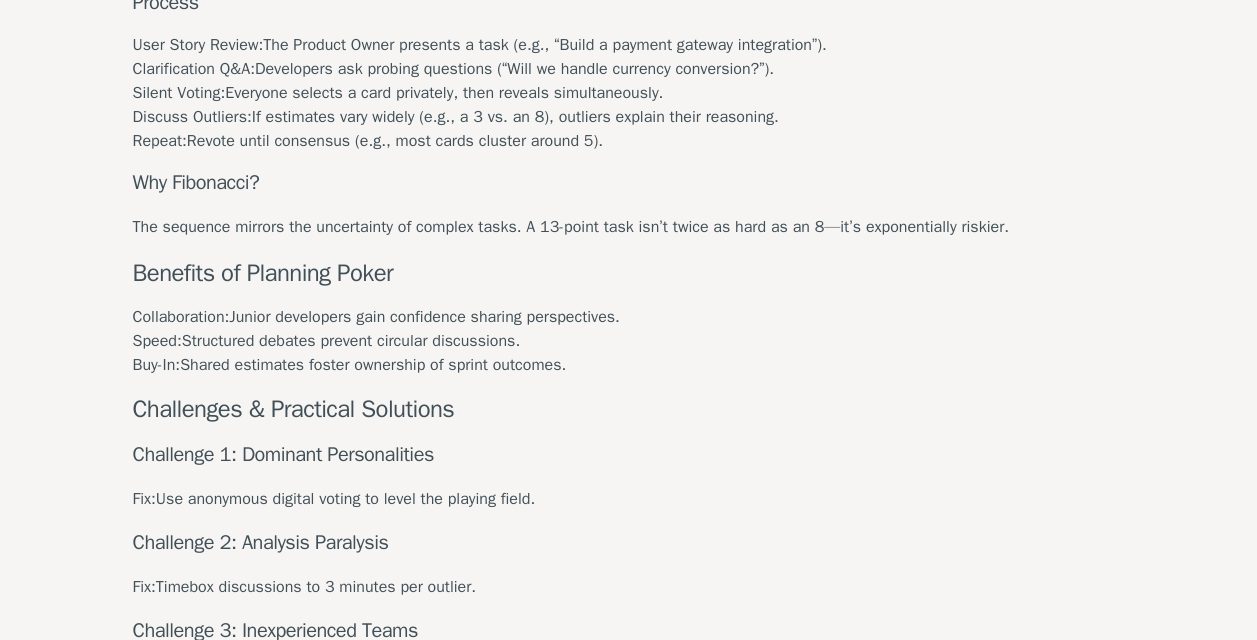 click on "PP Planning Poker No.1 planning poker tool for agile teams Toggle theme New! Log in Menu Planning Poker: A Collaborative Approach to Agile Estimation Mastering Effort Estimation in Agile Teams Agile methodology thrives on adaptability, collaboration, and iterative progress. Yet, even the most self-organized teams often stumble over one critical challenge: accurate task estimation. Traditional methods, like expert guesswork or top-down deadlines, frequently lead to misaligned priorities, burnout, or missed sprint goals. Enter Planning Poker—a gamified, consensus-driven technique that transforms estimation from a chore into a collaborative dialogue. By combining collective wisdom with structured debate, it tackles biases, fosters alignment, and turns uncertainty into actionable insights. This article dives into how Planning Poker works, why it’s effective, and how your team can harness it to refine Agile planning. What is Planning Poker? Anchoring: Groupthink: Core purpose Participants Developers: Fix:" at bounding box center (628, 16) 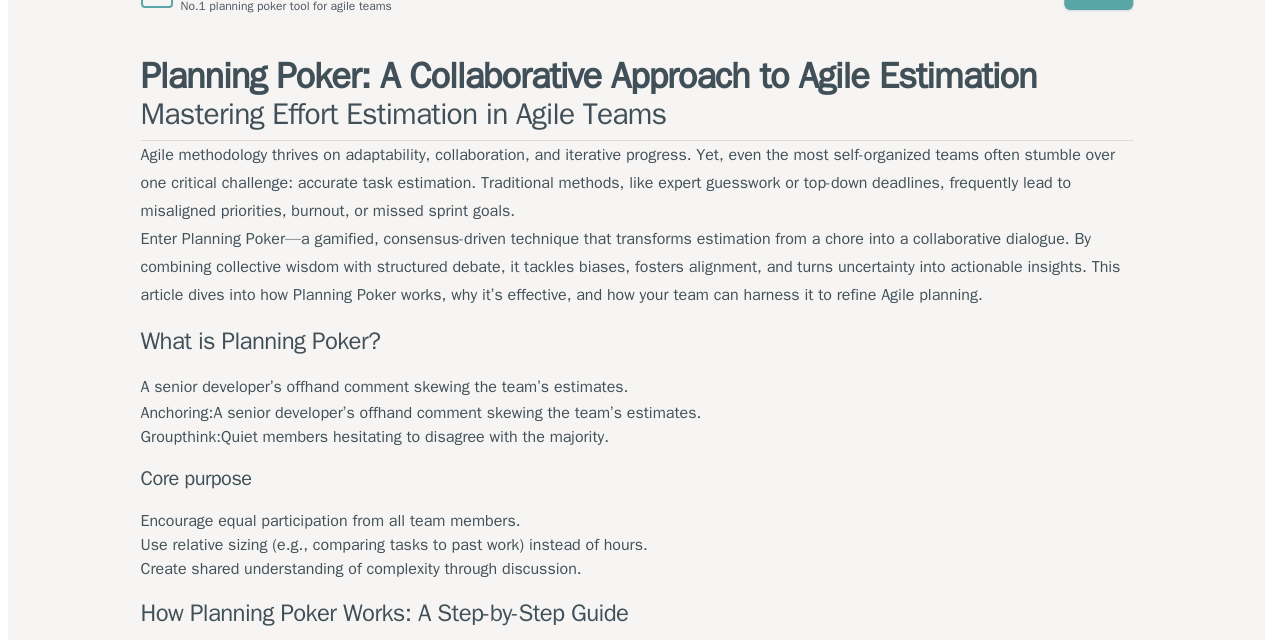 scroll, scrollTop: 0, scrollLeft: 0, axis: both 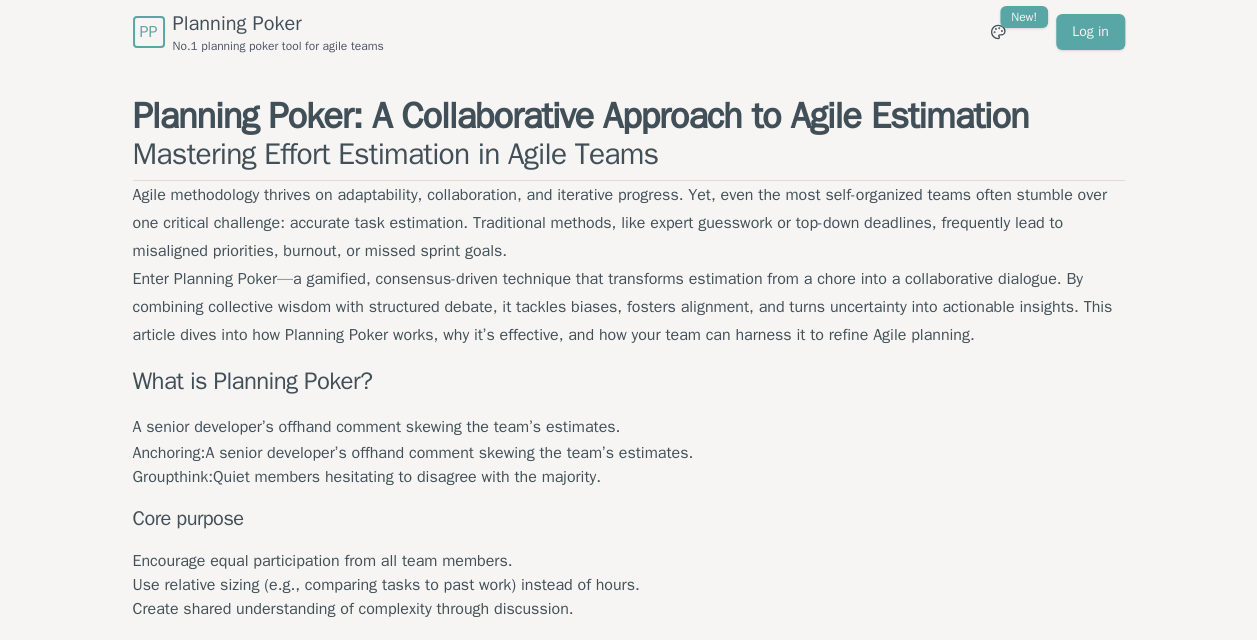 click on "PP Planning Poker No.1 planning poker tool for agile teams Toggle theme New! Log in Menu Planning Poker: A Collaborative Approach to Agile Estimation Mastering Effort Estimation in Agile Teams Agile methodology thrives on adaptability, collaboration, and iterative progress. Yet, even the most self-organized teams often stumble over one critical challenge: accurate task estimation. Traditional methods, like expert guesswork or top-down deadlines, frequently lead to misaligned priorities, burnout, or missed sprint goals. Enter Planning Poker—a gamified, consensus-driven technique that transforms estimation from a chore into a collaborative dialogue. By combining collective wisdom with structured debate, it tackles biases, fosters alignment, and turns uncertainty into actionable insights. This article dives into how Planning Poker works, why it’s effective, and how your team can harness it to refine Agile planning. What is Planning Poker? Anchoring: Groupthink: Core purpose Participants Developers: Fix:" at bounding box center (628, 952) 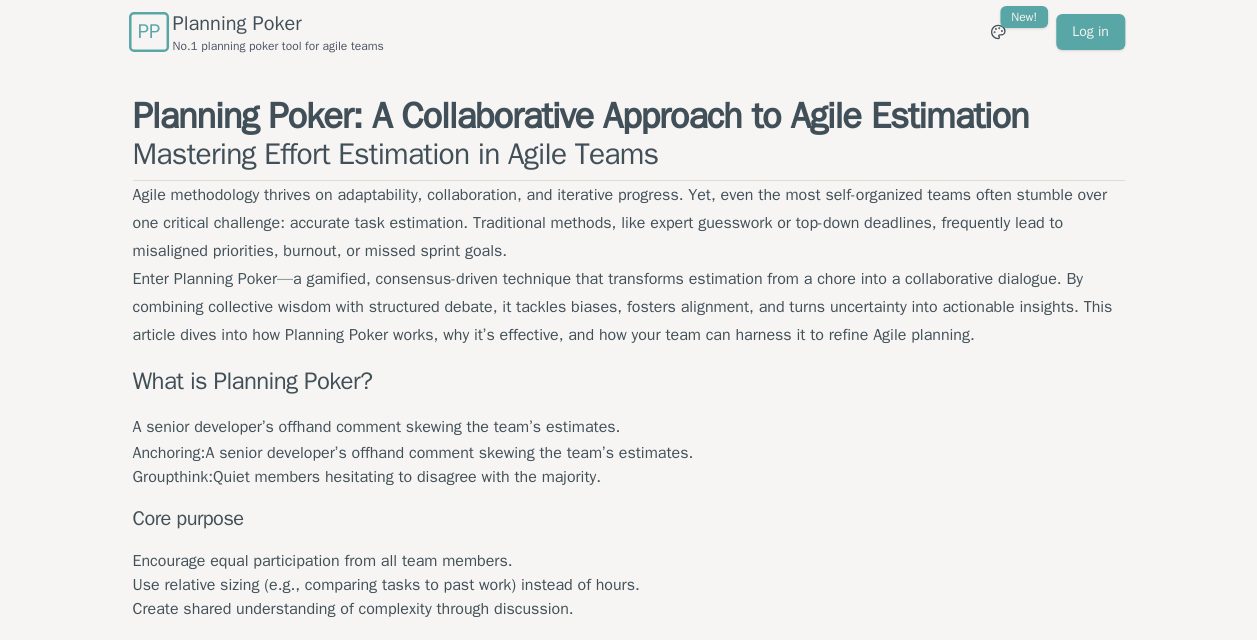 click on "PP" at bounding box center [148, 32] 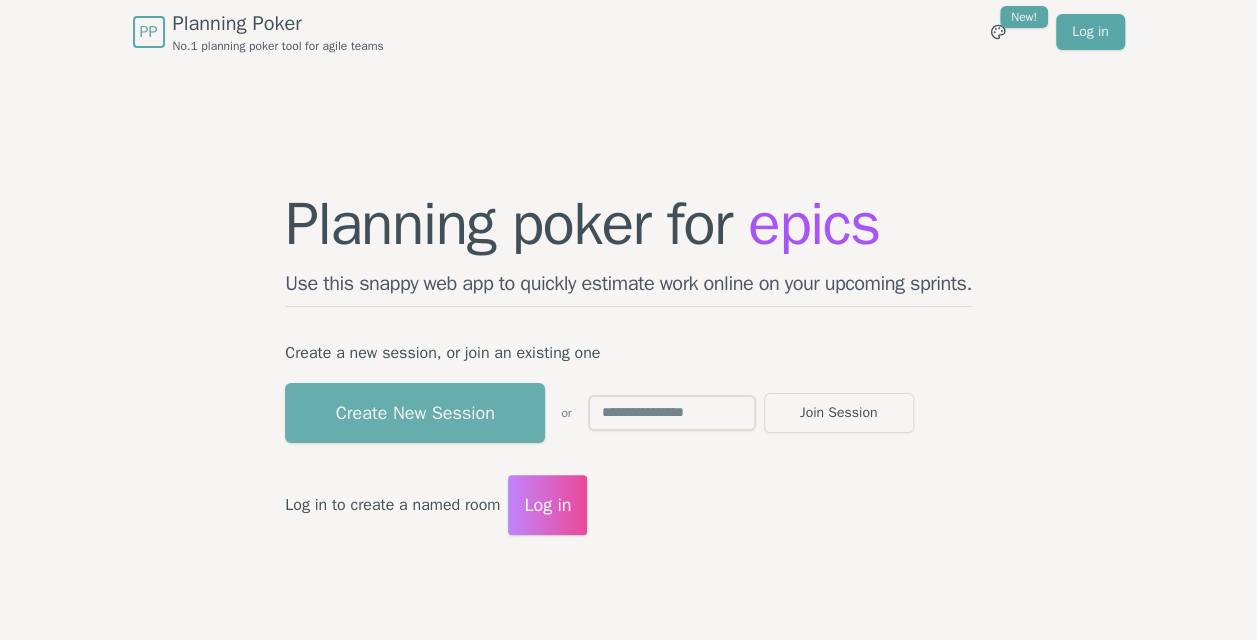 click on "Create New Session" at bounding box center [415, 413] 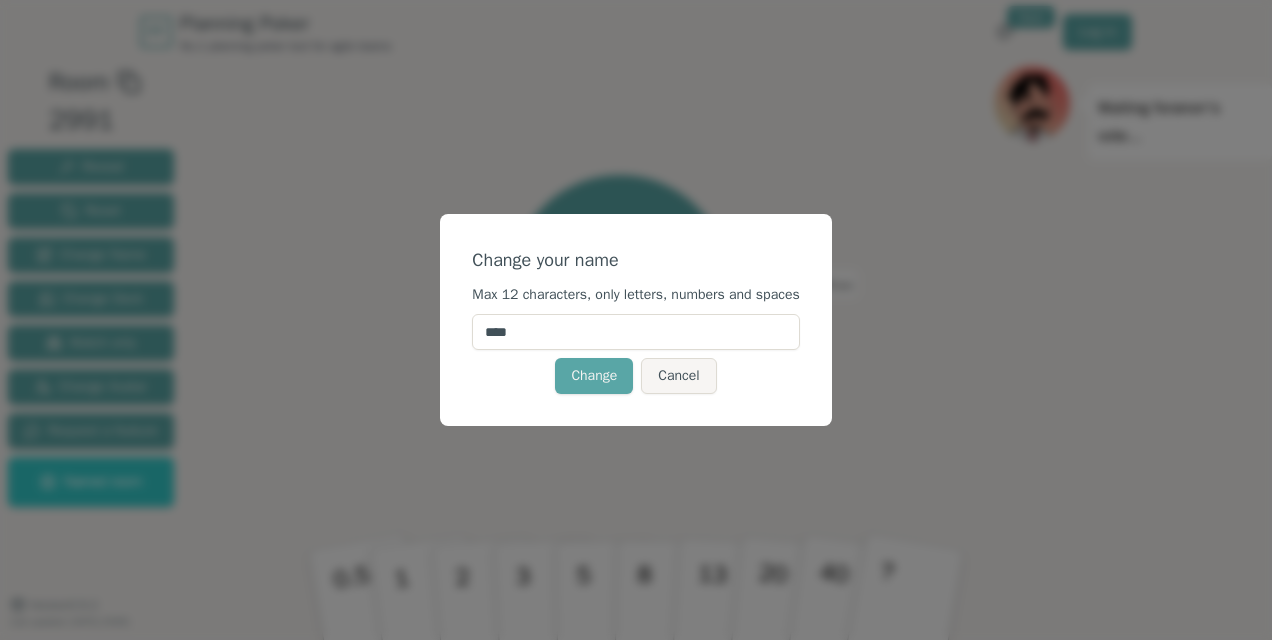 click on "****" at bounding box center [635, 332] 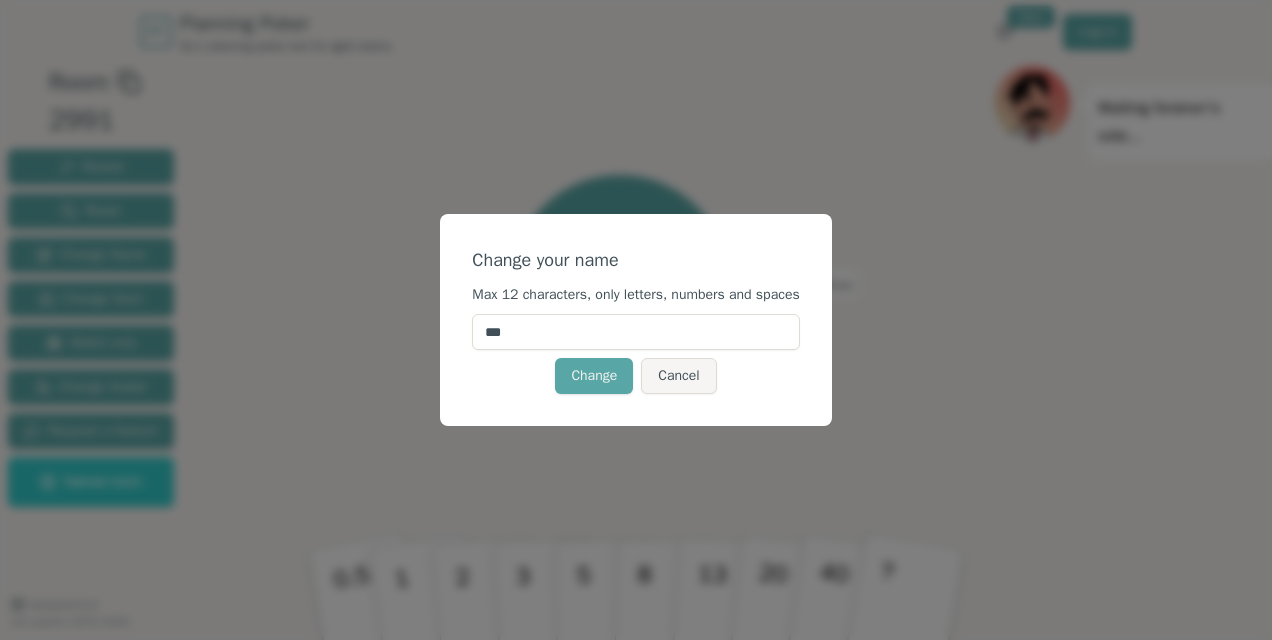 type on "***" 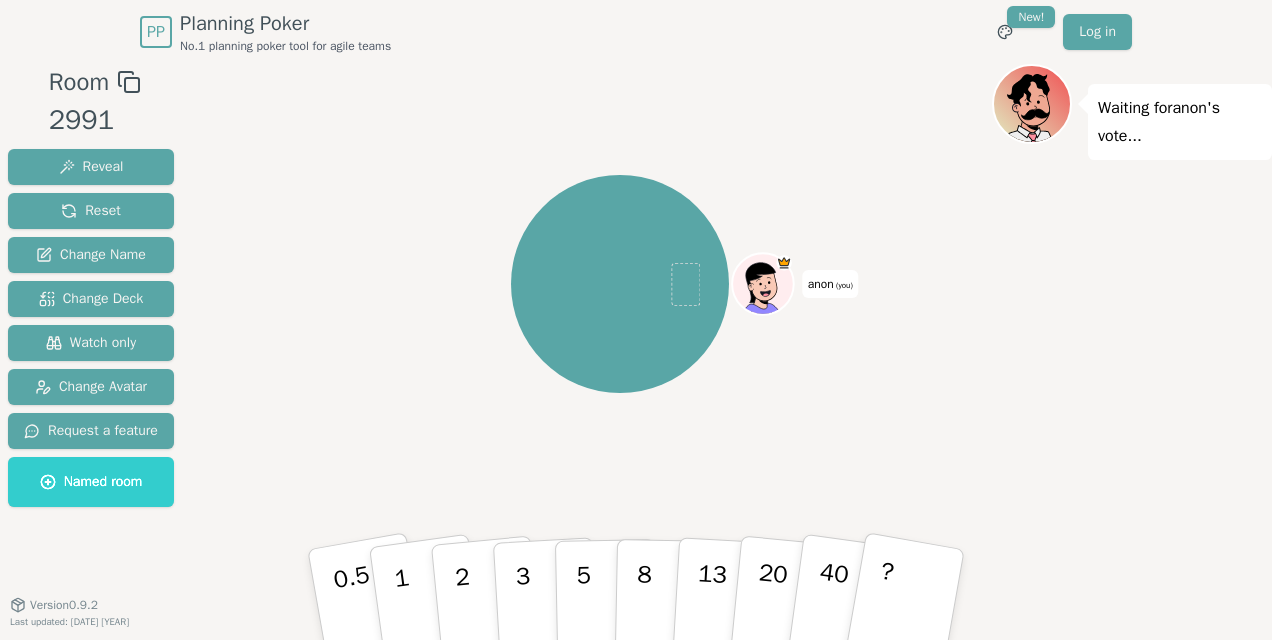 click on "Waiting for  anon 's vote..." at bounding box center (1180, 122) 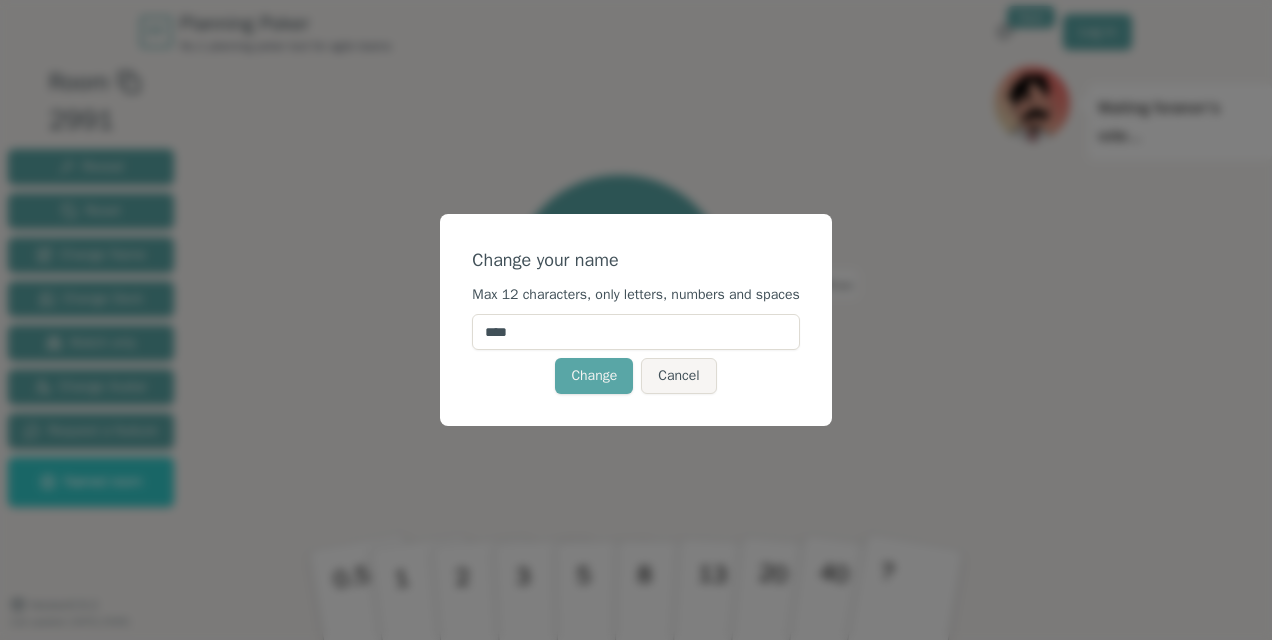 click on "****" at bounding box center (635, 332) 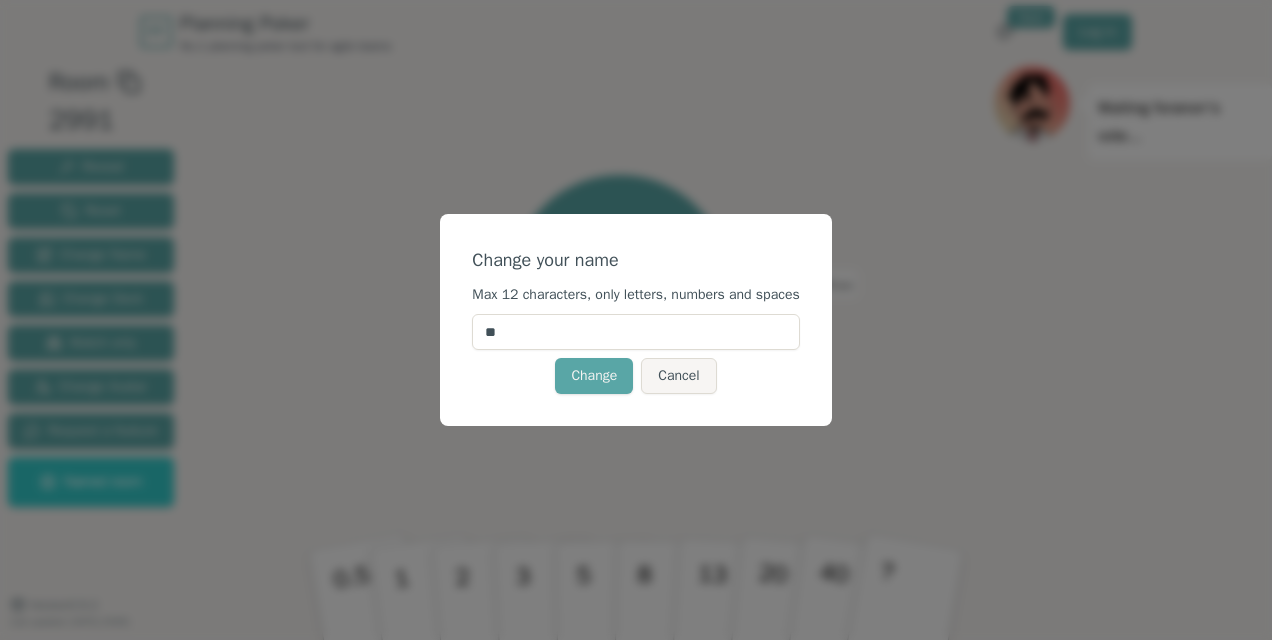 type on "*" 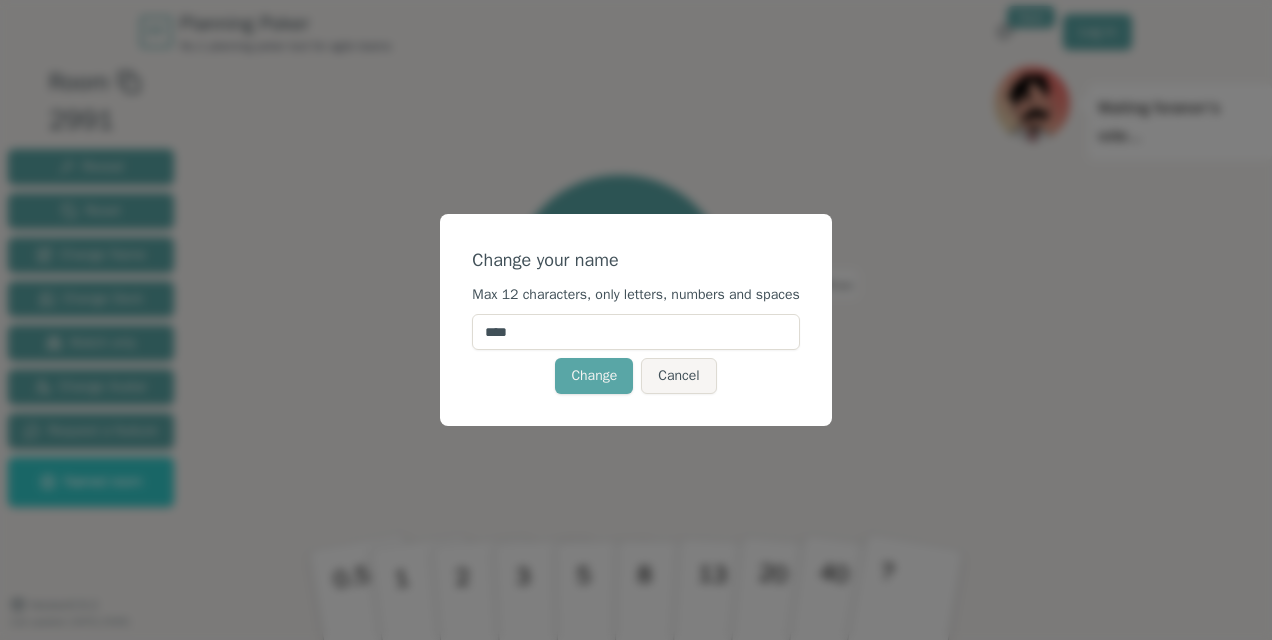type on "******" 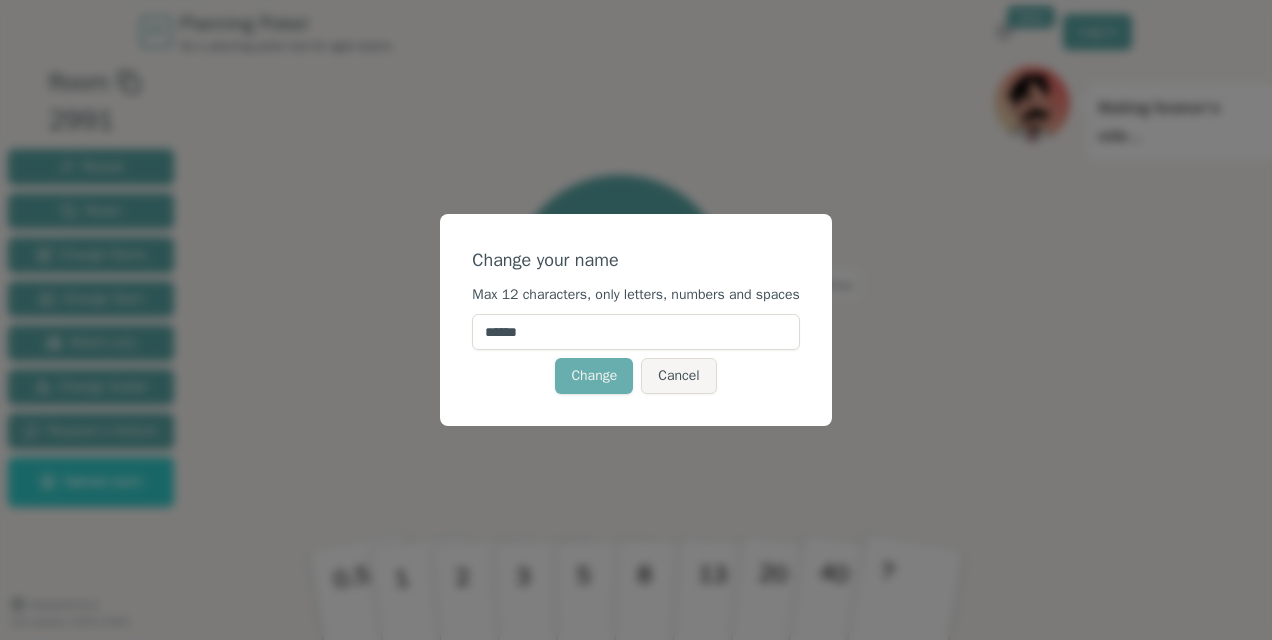 click on "Change" at bounding box center (594, 376) 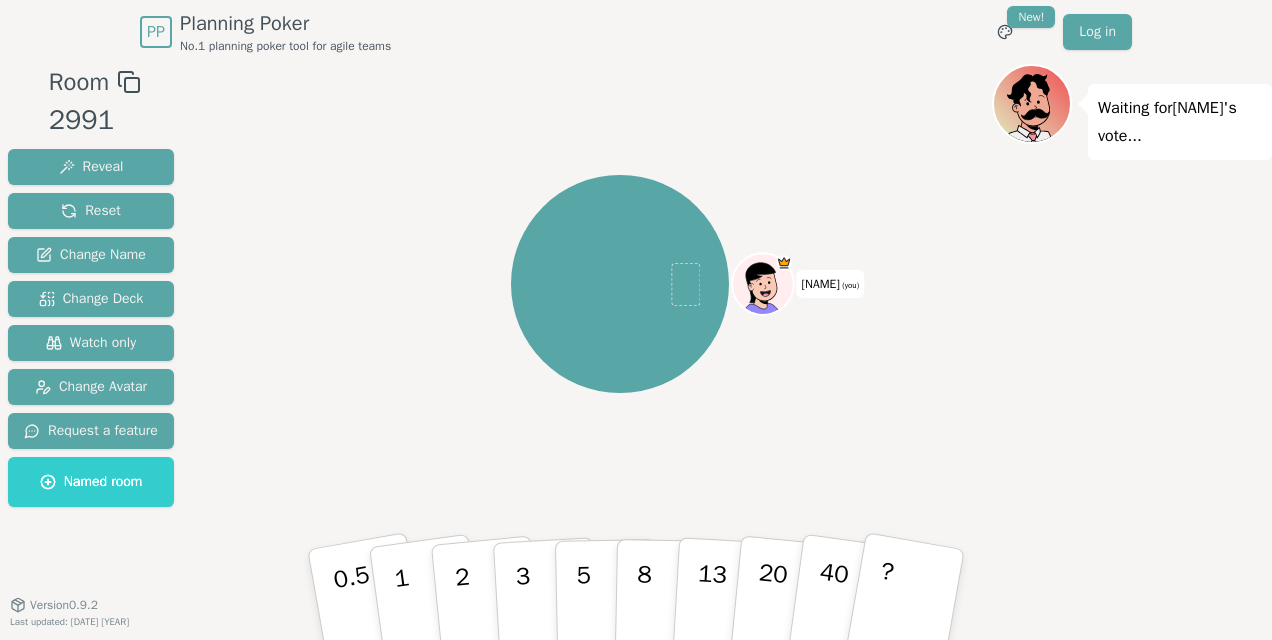 click on "Waiting for [NAME]'s vote..." at bounding box center (1132, 339) 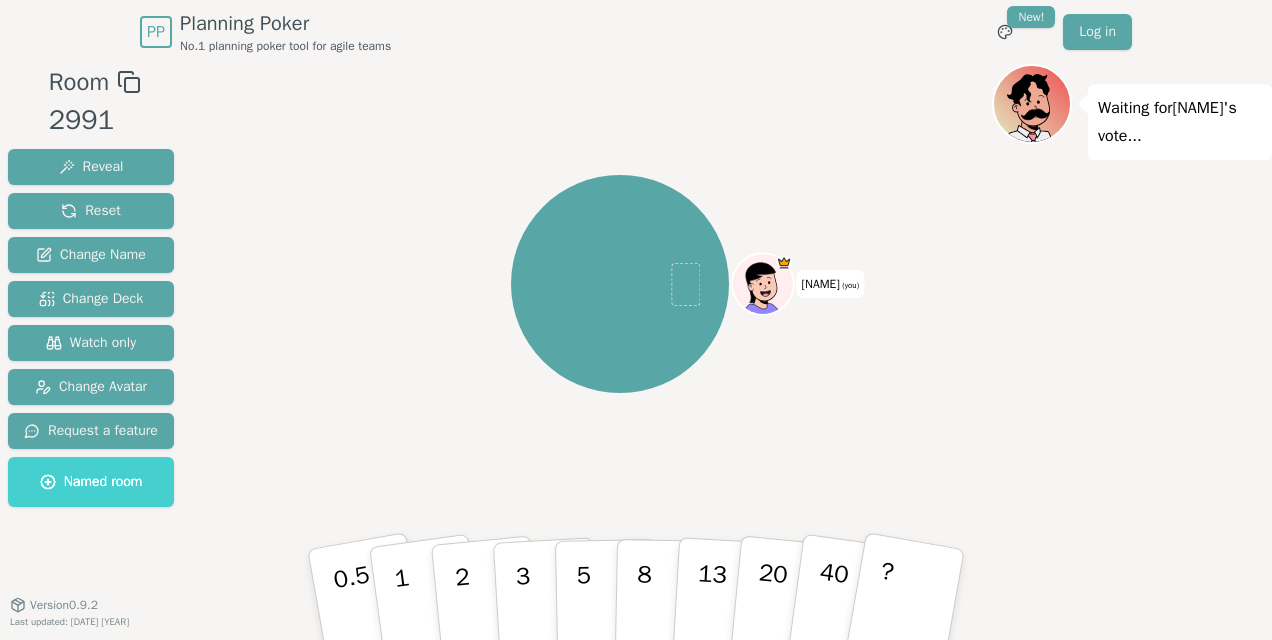 click on "Named room" at bounding box center (91, 482) 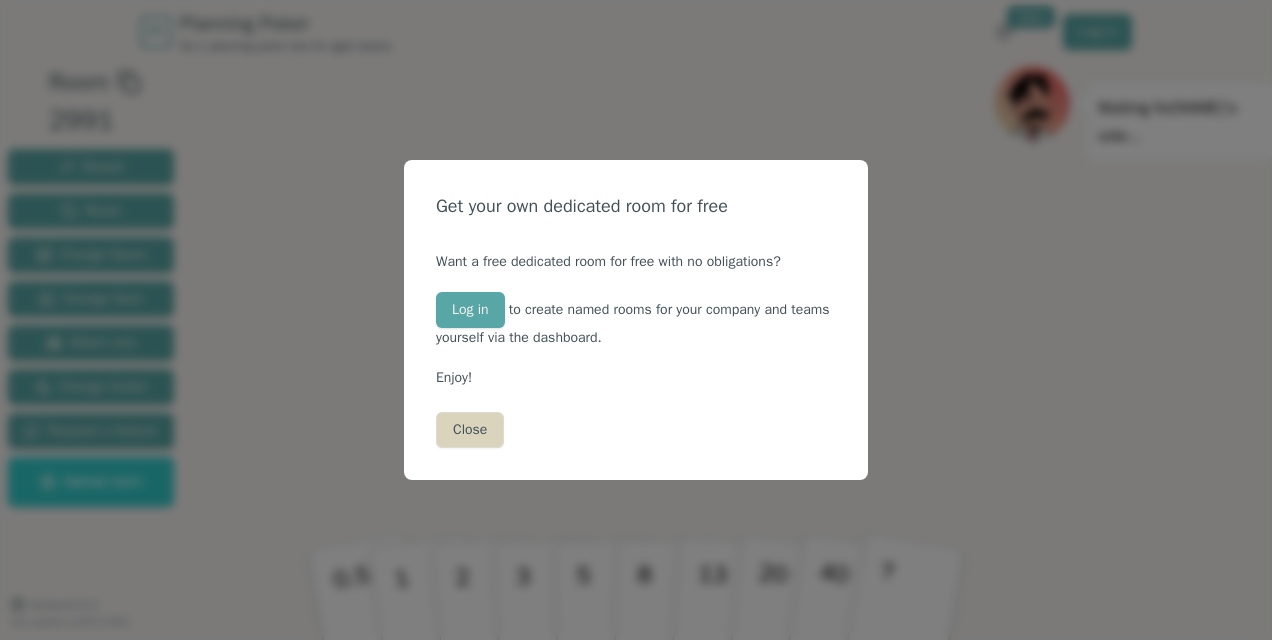 click on "Close" at bounding box center [470, 430] 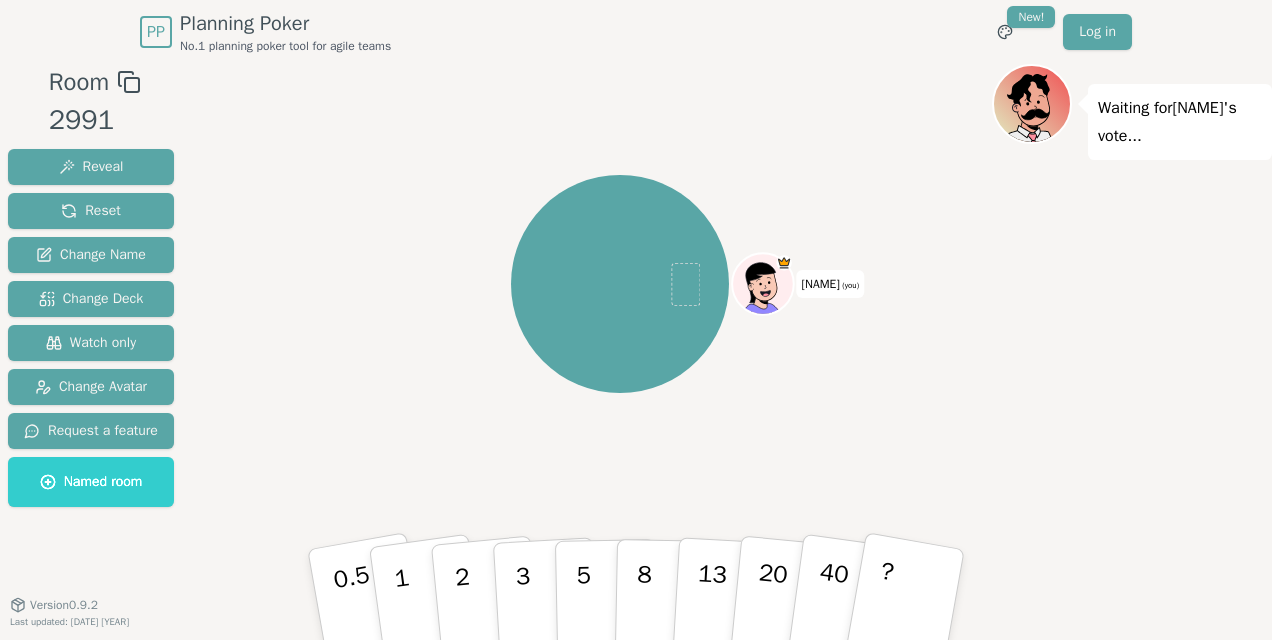 click on "Waiting for [NAME]'s vote..." at bounding box center (1132, 339) 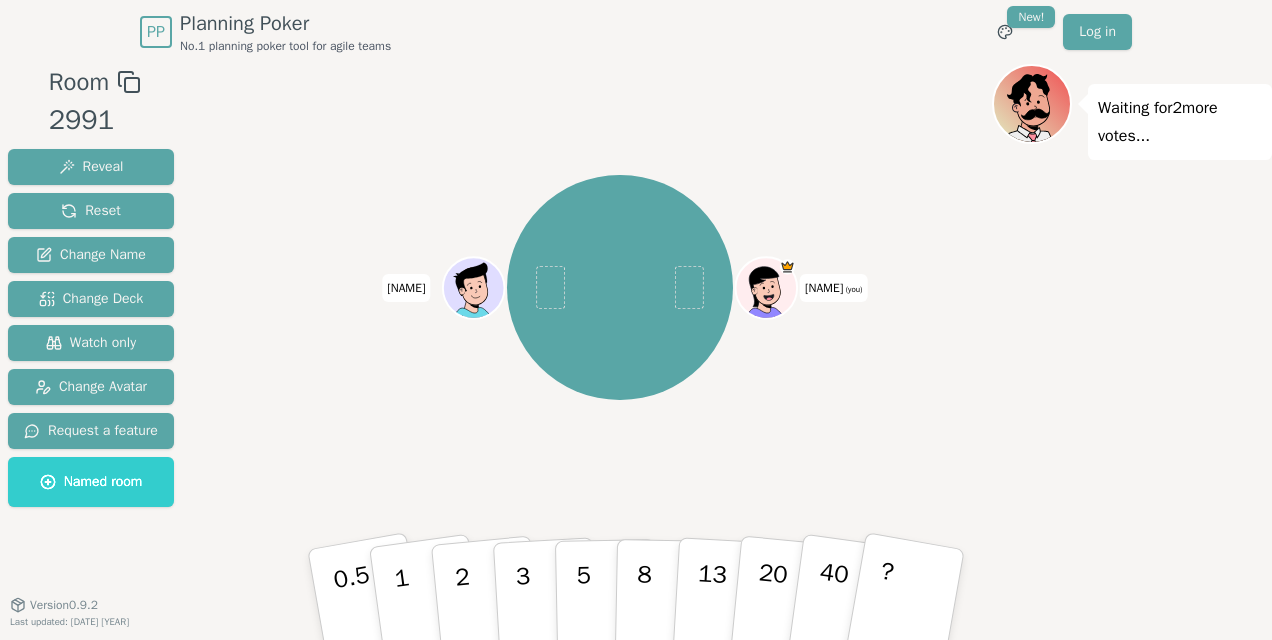 click on "Waiting for  2  more votes..." at bounding box center [1132, 339] 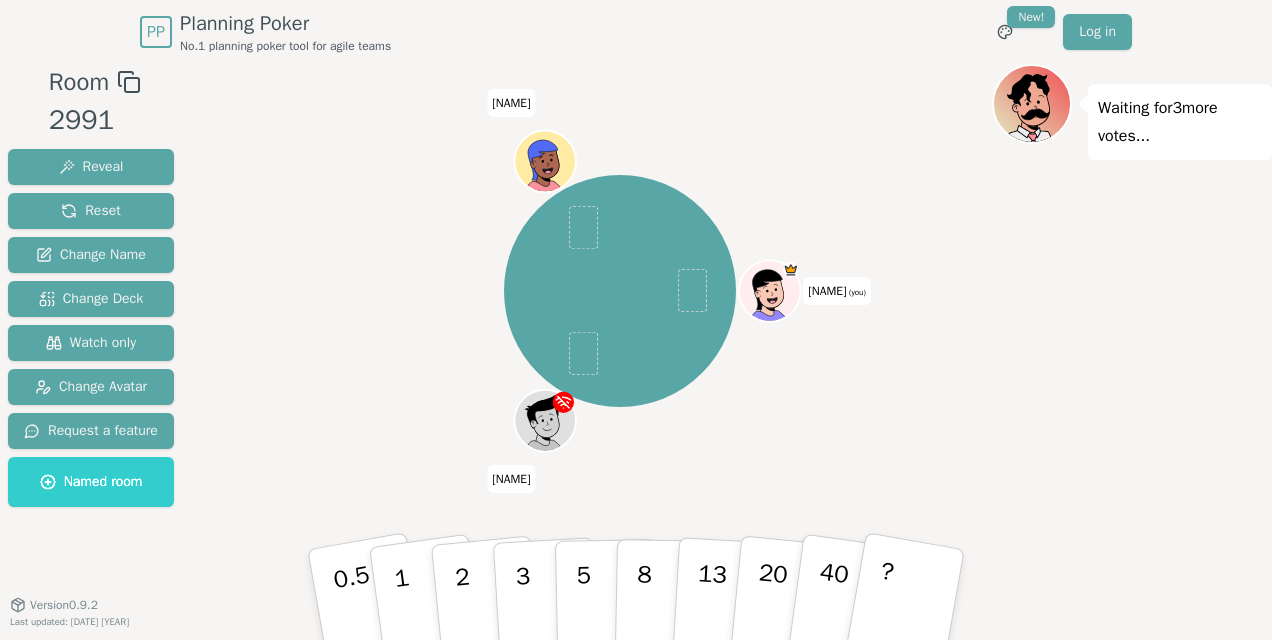 click on "Waiting for  3  more votes..." at bounding box center [1132, 339] 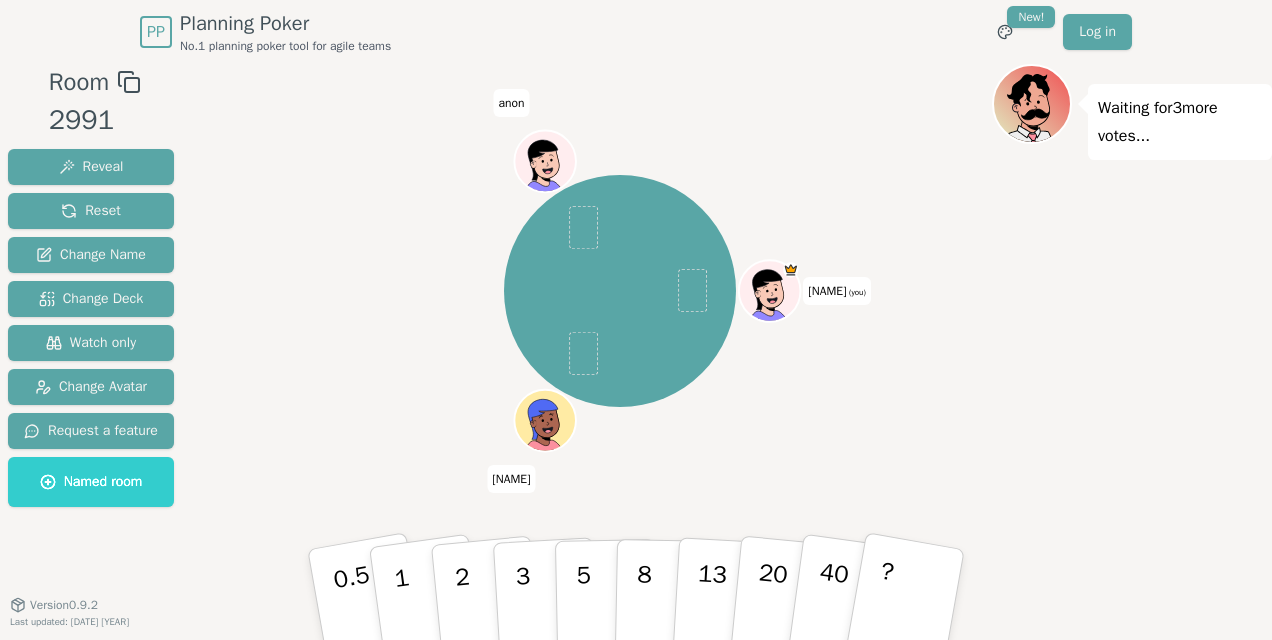 click on "Waiting for  3  more votes..." at bounding box center (1132, 339) 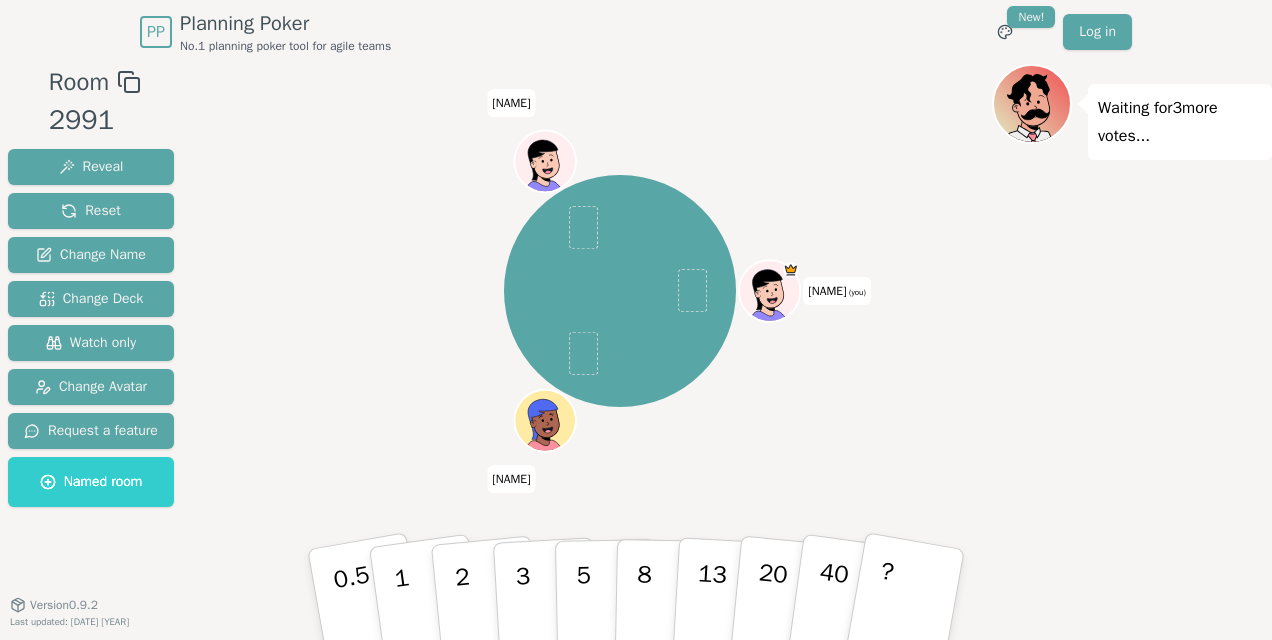 click on "Waiting for  3  more votes..." at bounding box center (1132, 339) 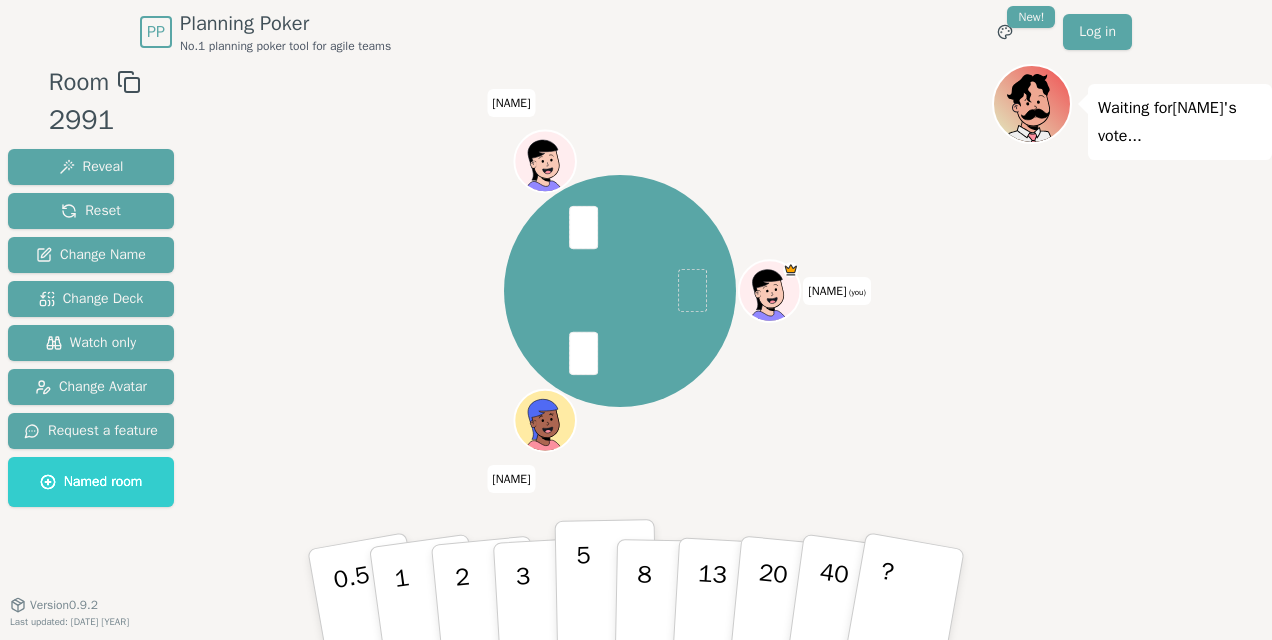 click on "5" at bounding box center [584, 595] 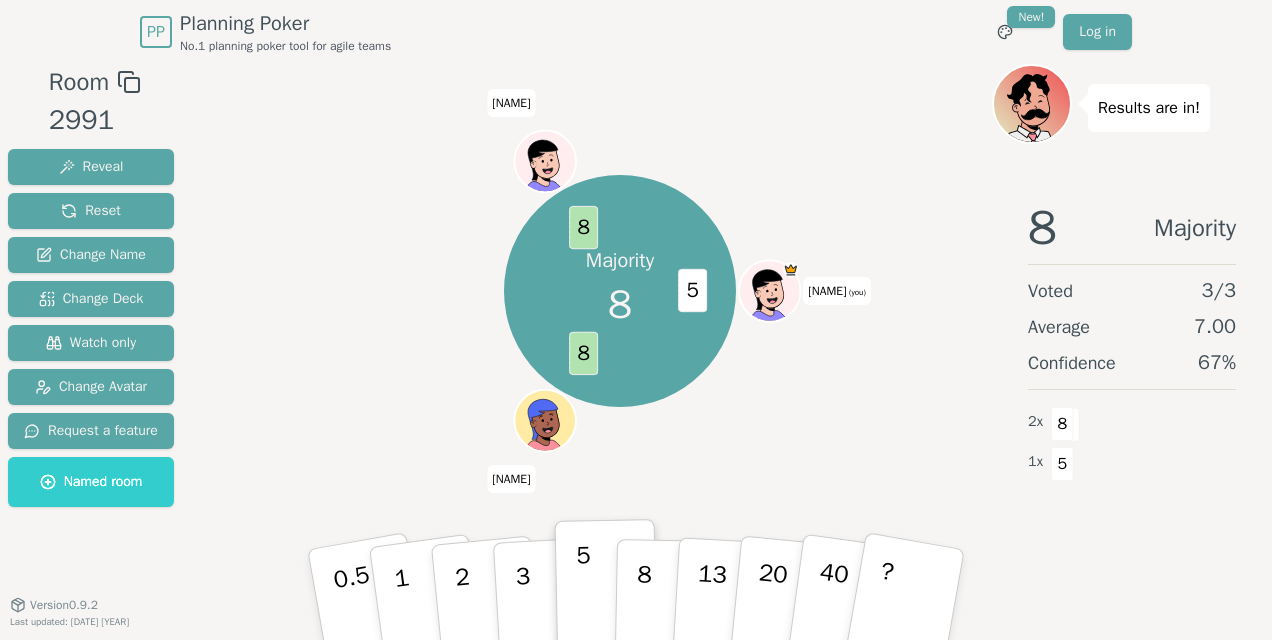 click on "5" at bounding box center [606, 595] 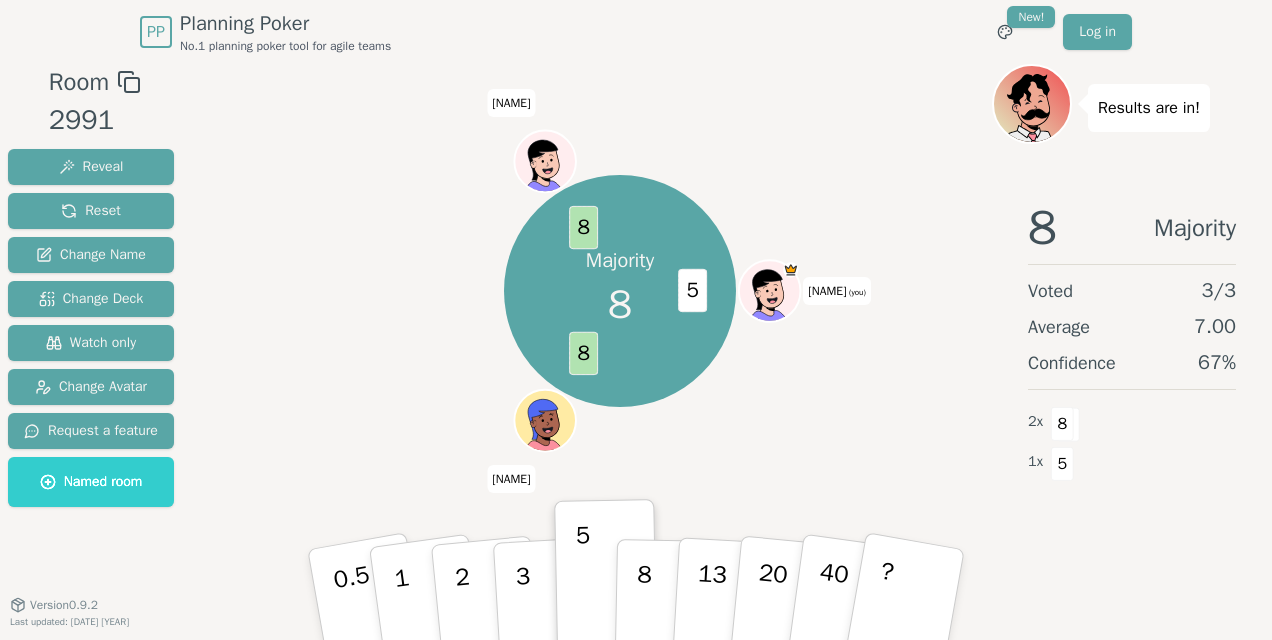 click on "8 Majority Voted 3 / 3 Average 7.00 Confidence 67 % 2 x 8 1 x 5" at bounding box center (1132, 384) 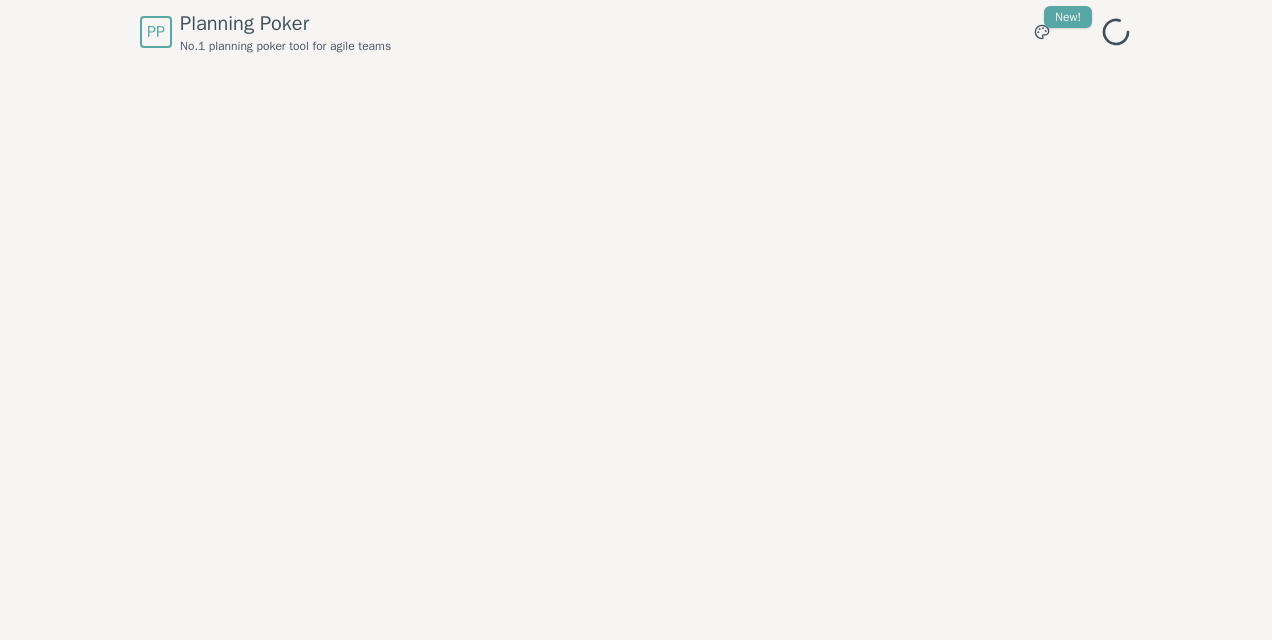 scroll, scrollTop: 0, scrollLeft: 0, axis: both 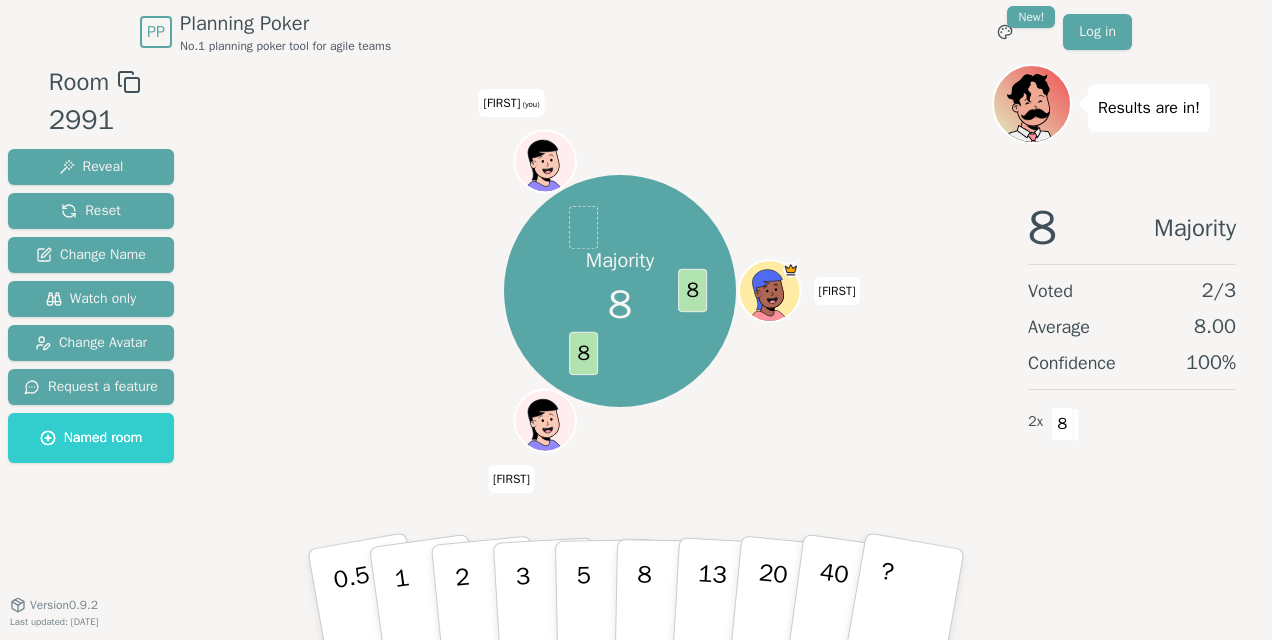 click on "8 Majority Voted 2 / 3 Average 8.00 Confidence 100 % 2 x 8" at bounding box center [1132, 384] 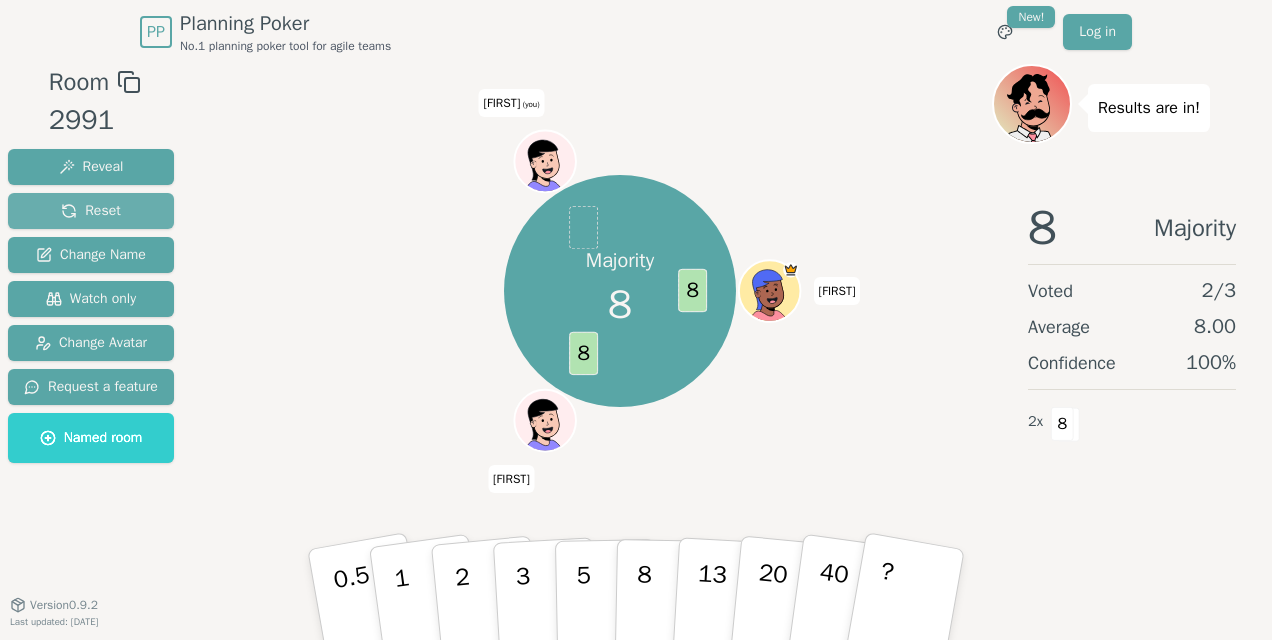 click on "Reset" at bounding box center [91, 211] 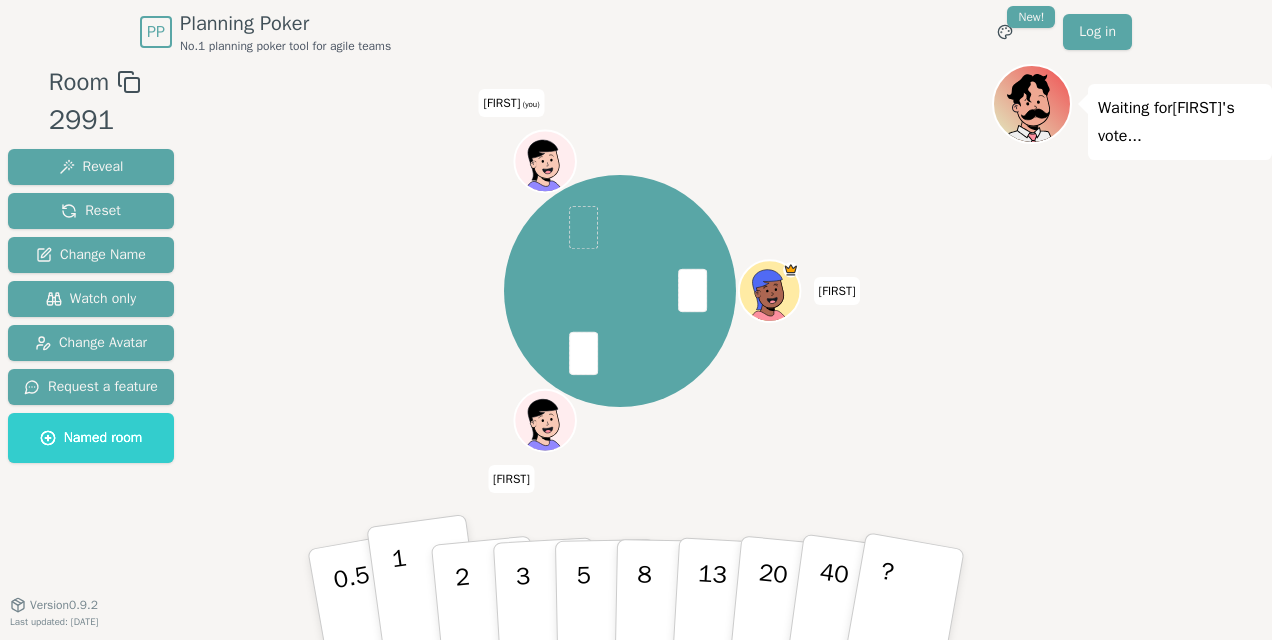 click on "1" at bounding box center (425, 595) 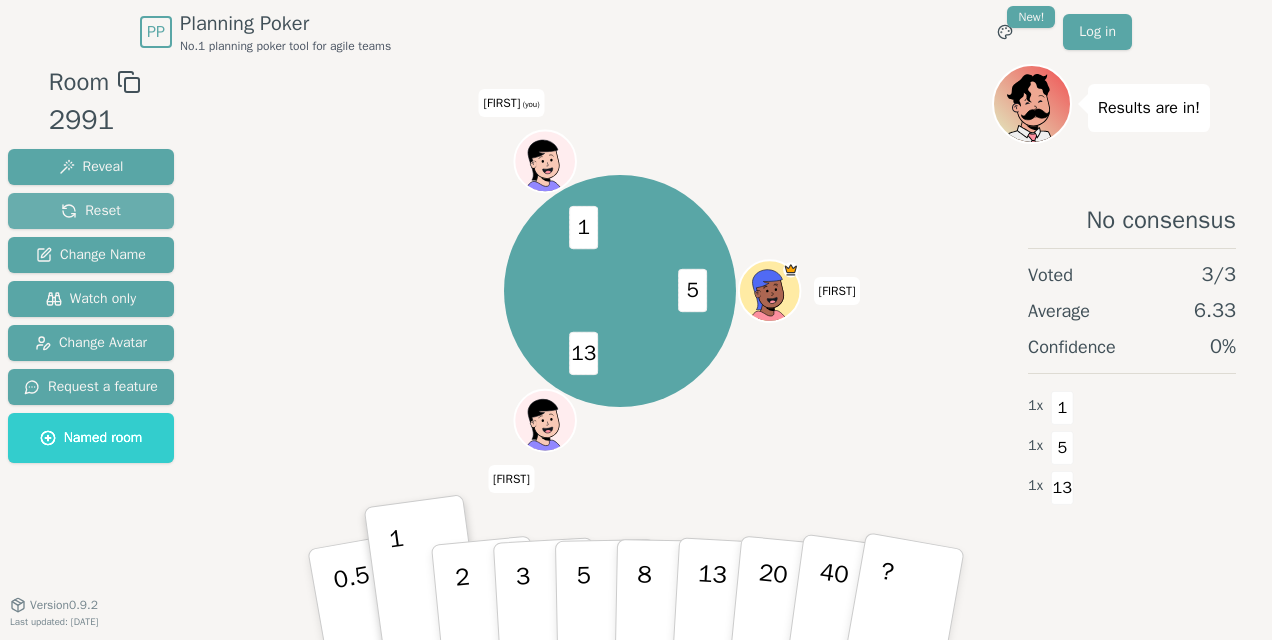 click on "Reset" at bounding box center (91, 211) 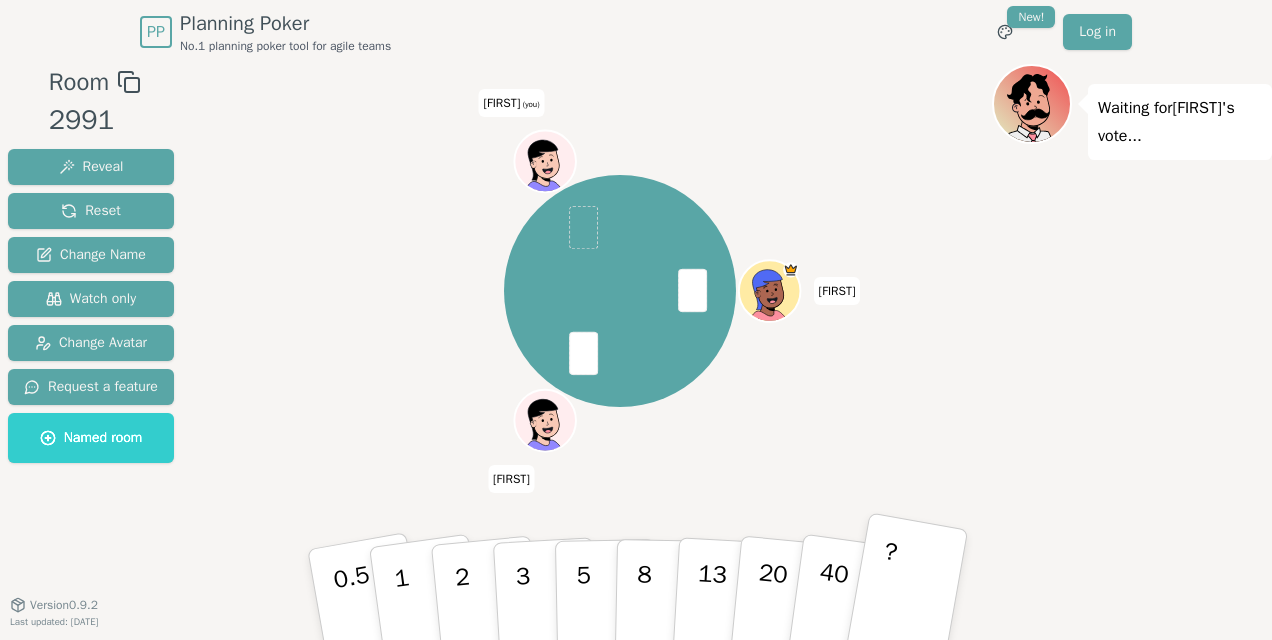 click on "?" at bounding box center (906, 594) 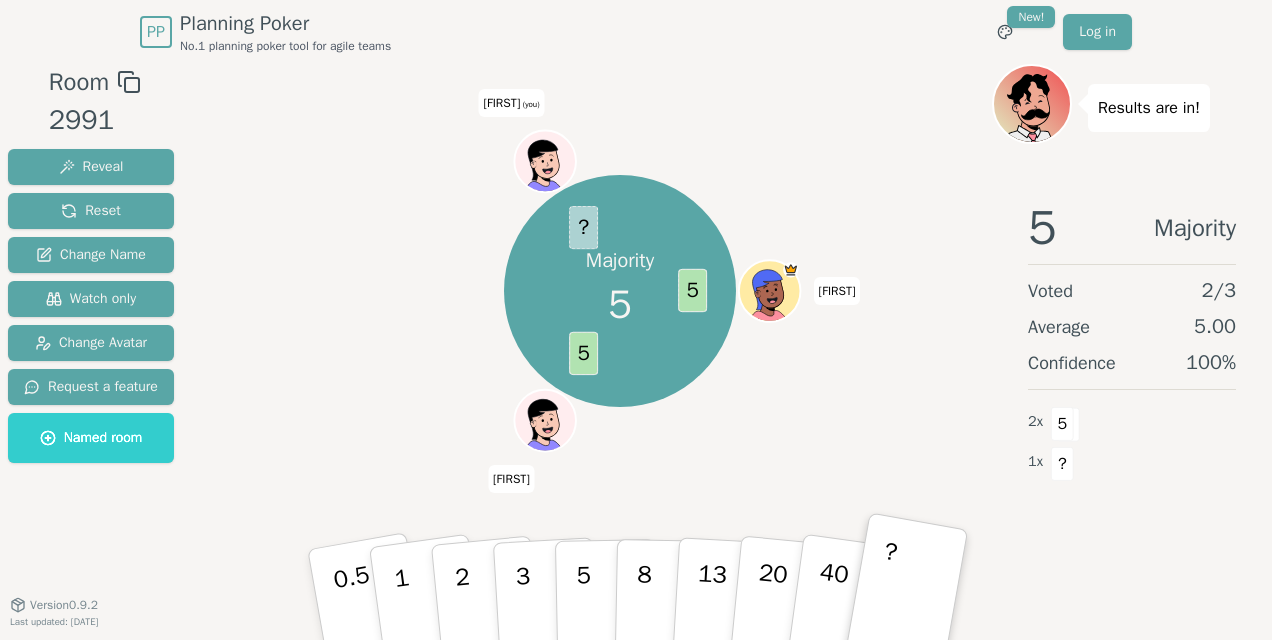 click on "?" at bounding box center (906, 594) 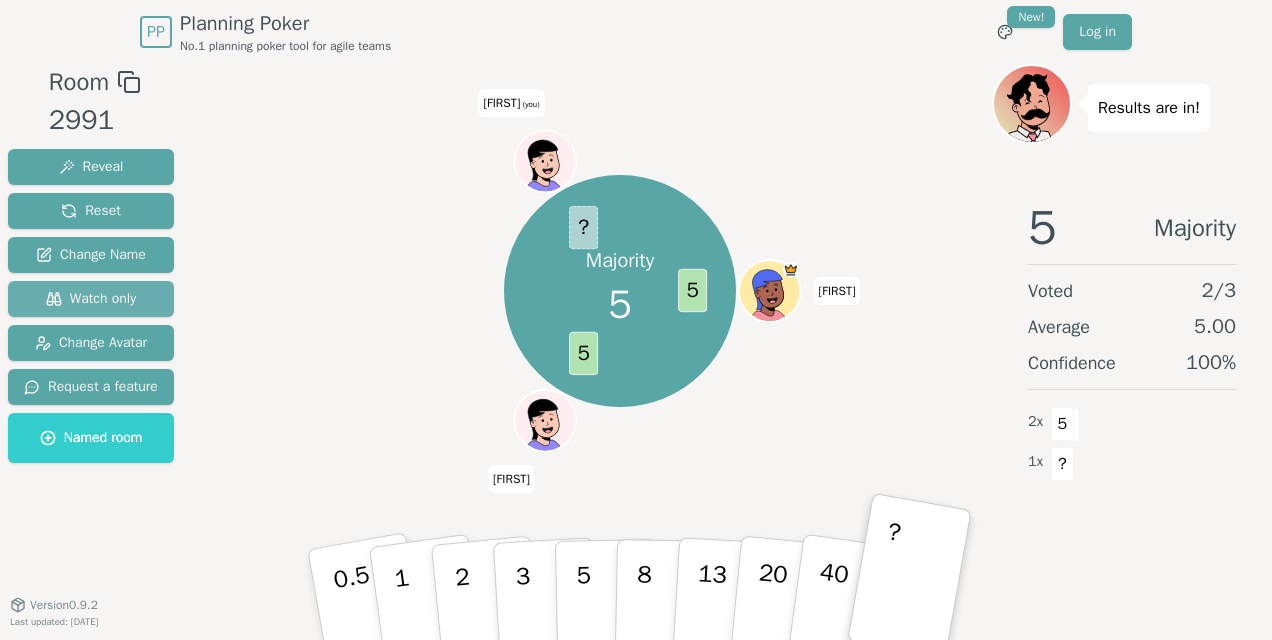 click on "Watch only" at bounding box center [91, 299] 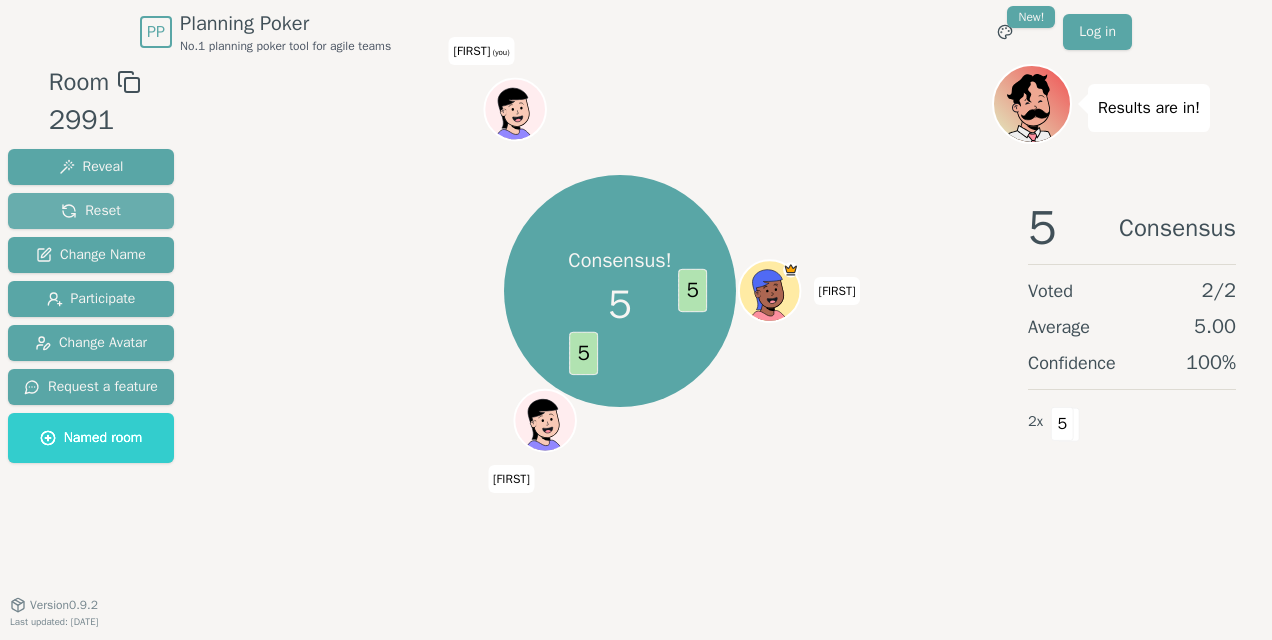 click on "Reset" at bounding box center [91, 211] 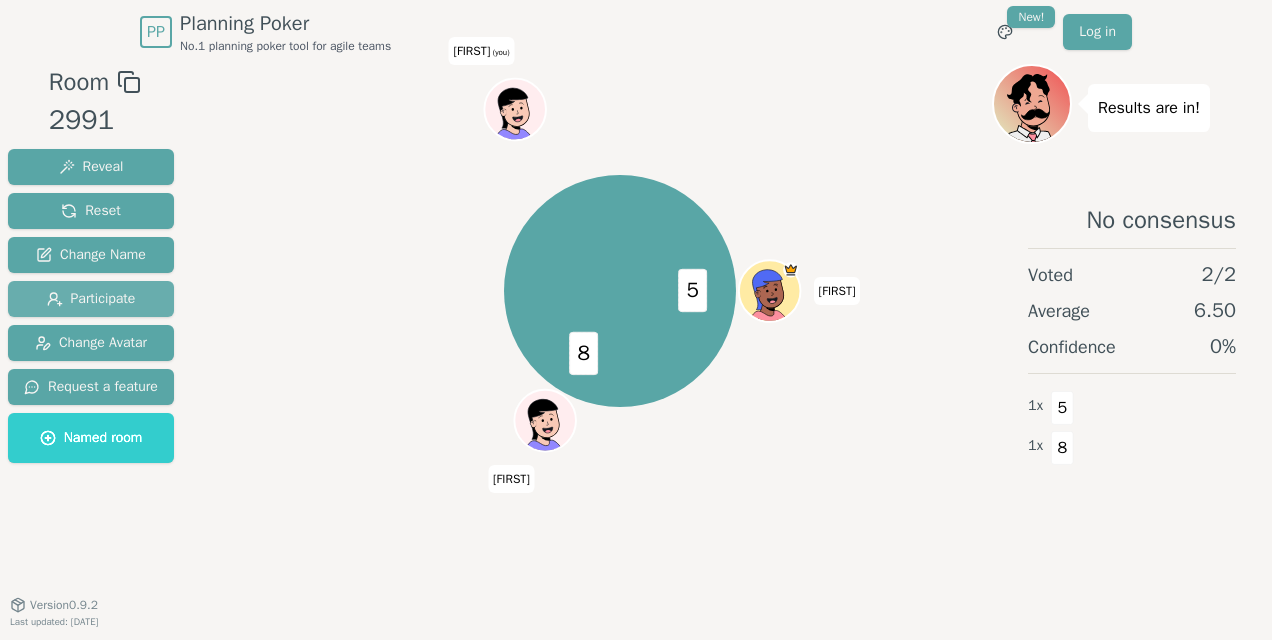 click on "Participate" at bounding box center [91, 299] 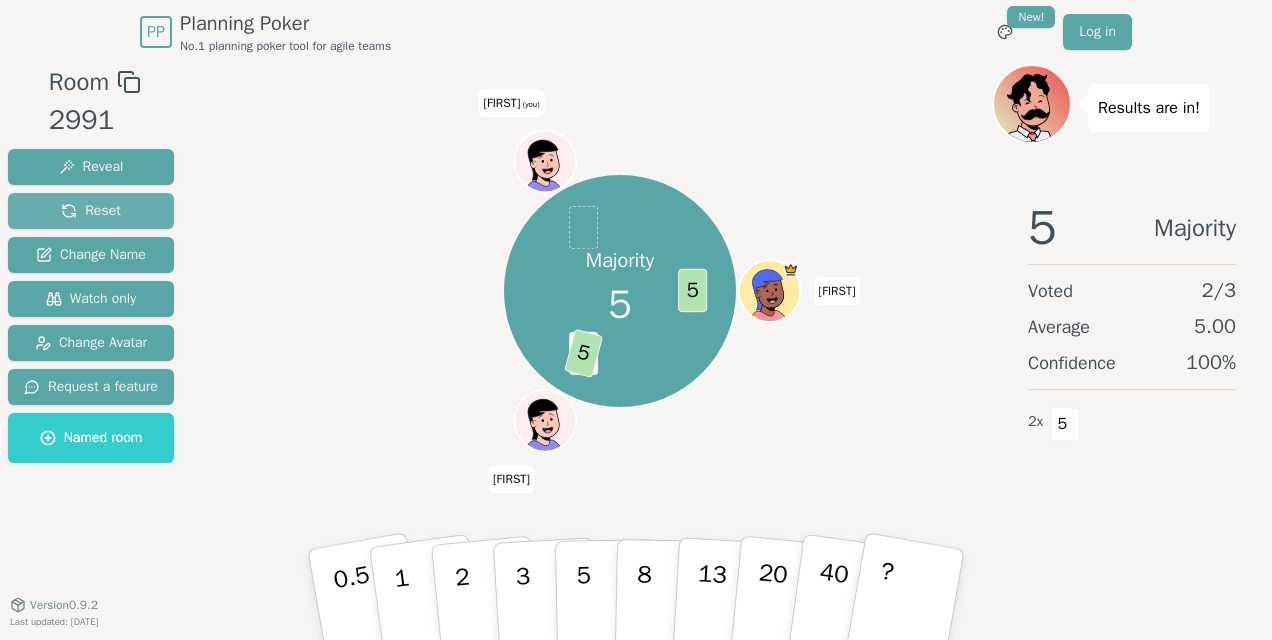 click on "Reset" at bounding box center [91, 211] 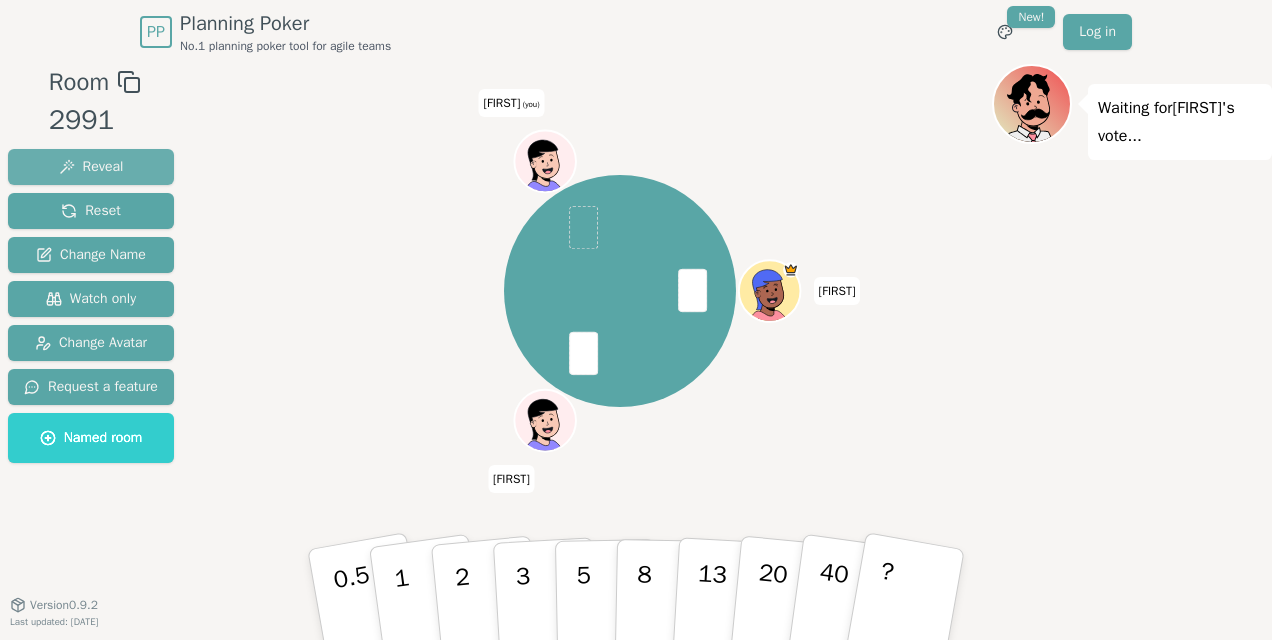 click on "Reveal" at bounding box center (91, 167) 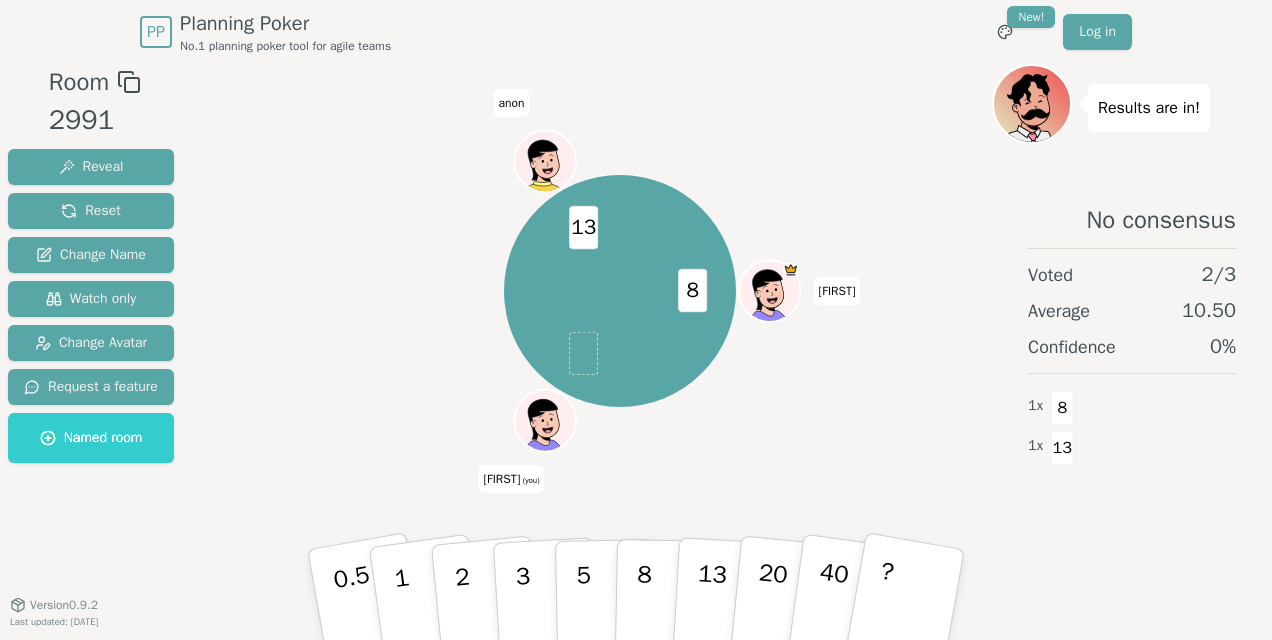 click on "No consensus Voted 2 / 3 Average 10.50 Confidence 0 % 1 x 8 1 x 13" at bounding box center [1132, 384] 